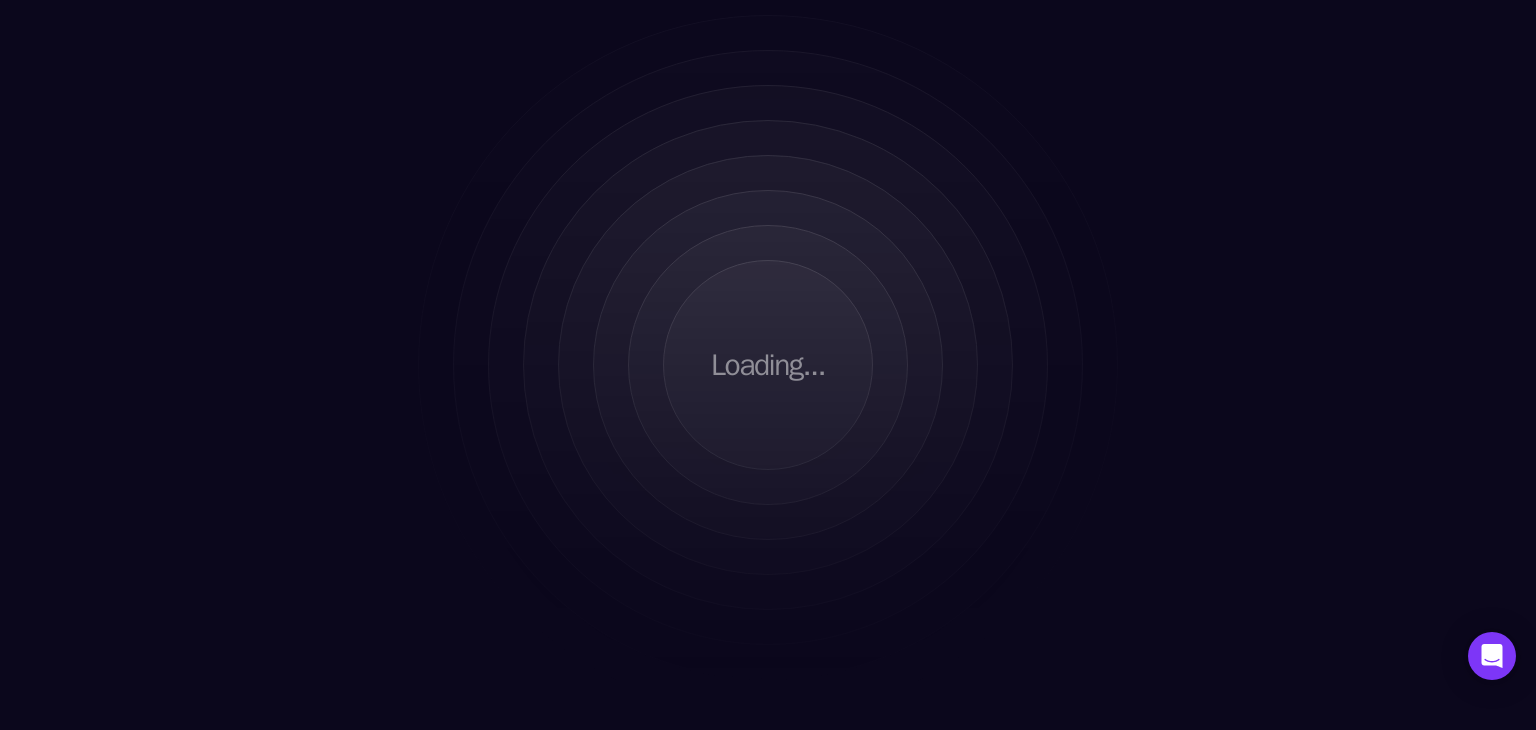 scroll, scrollTop: 0, scrollLeft: 0, axis: both 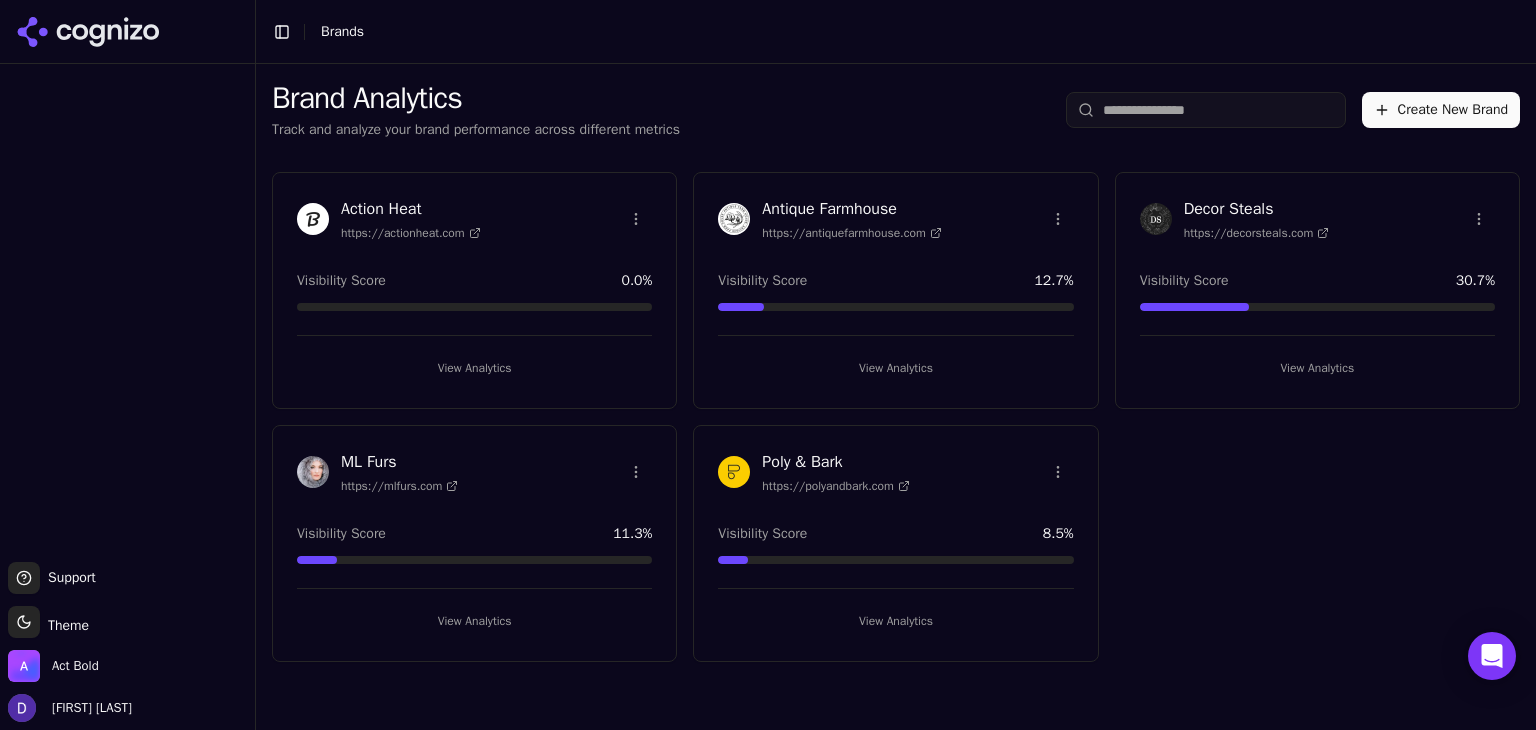 click on "ML Furs https://mlfurs.com" at bounding box center (399, 472) 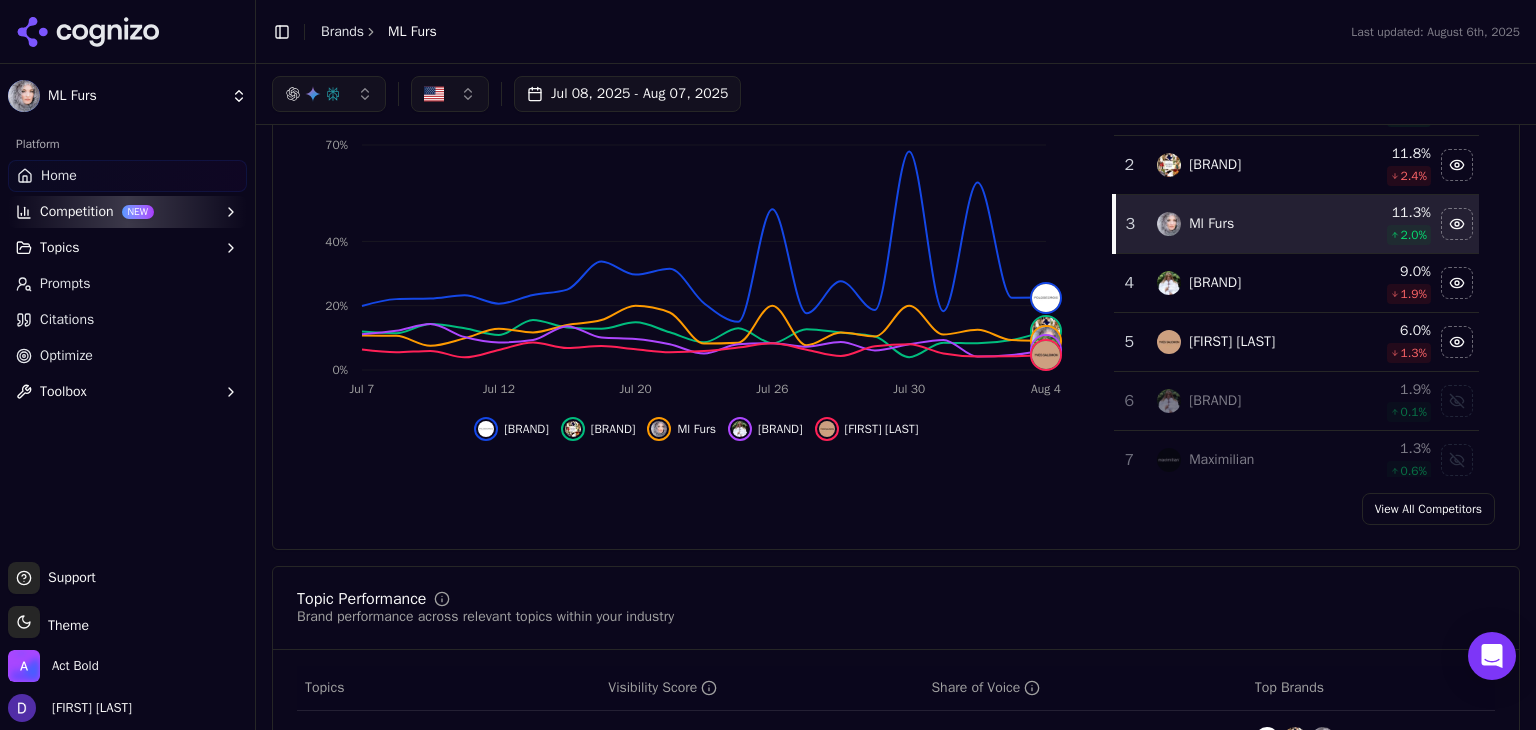 scroll, scrollTop: 322, scrollLeft: 0, axis: vertical 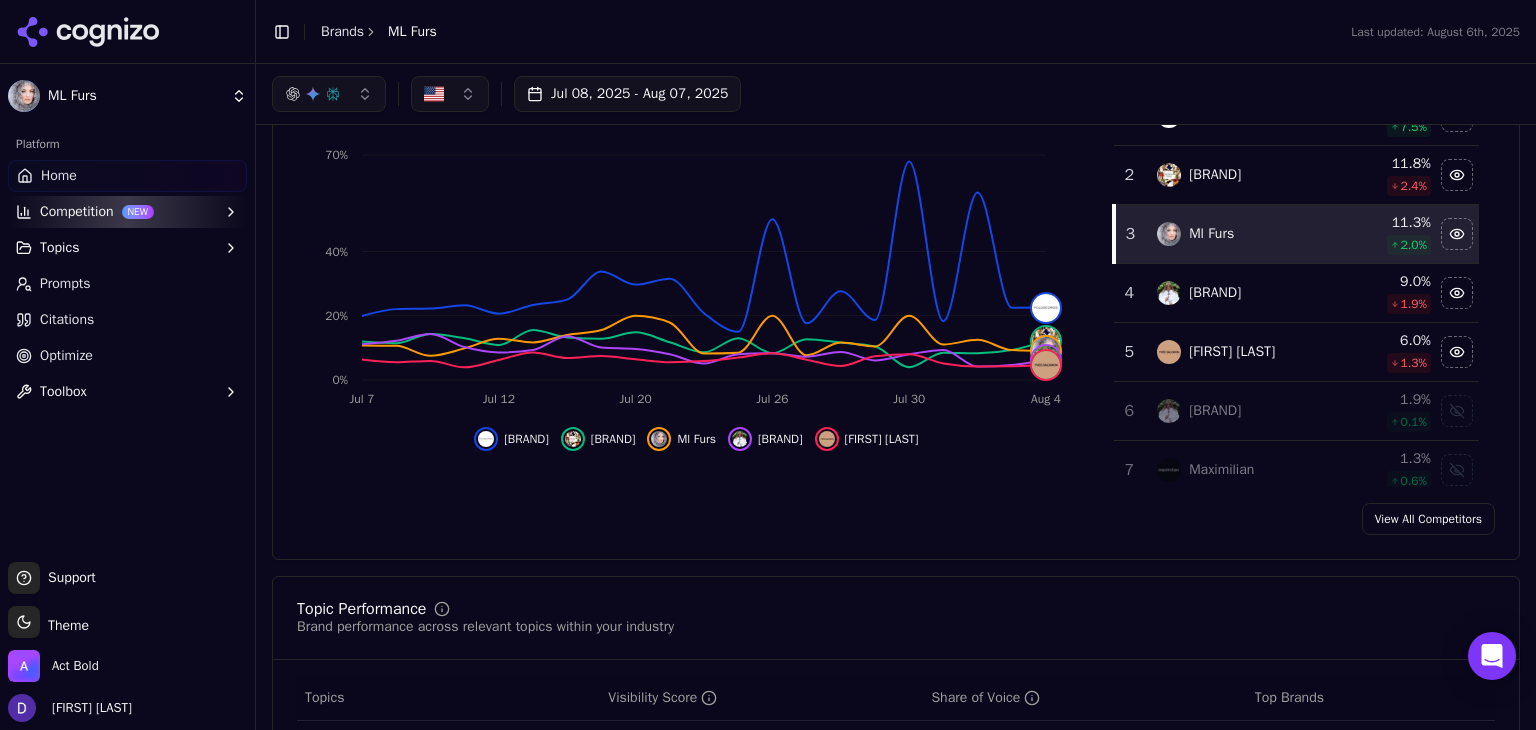 click on "View All Competitors" at bounding box center (1428, 519) 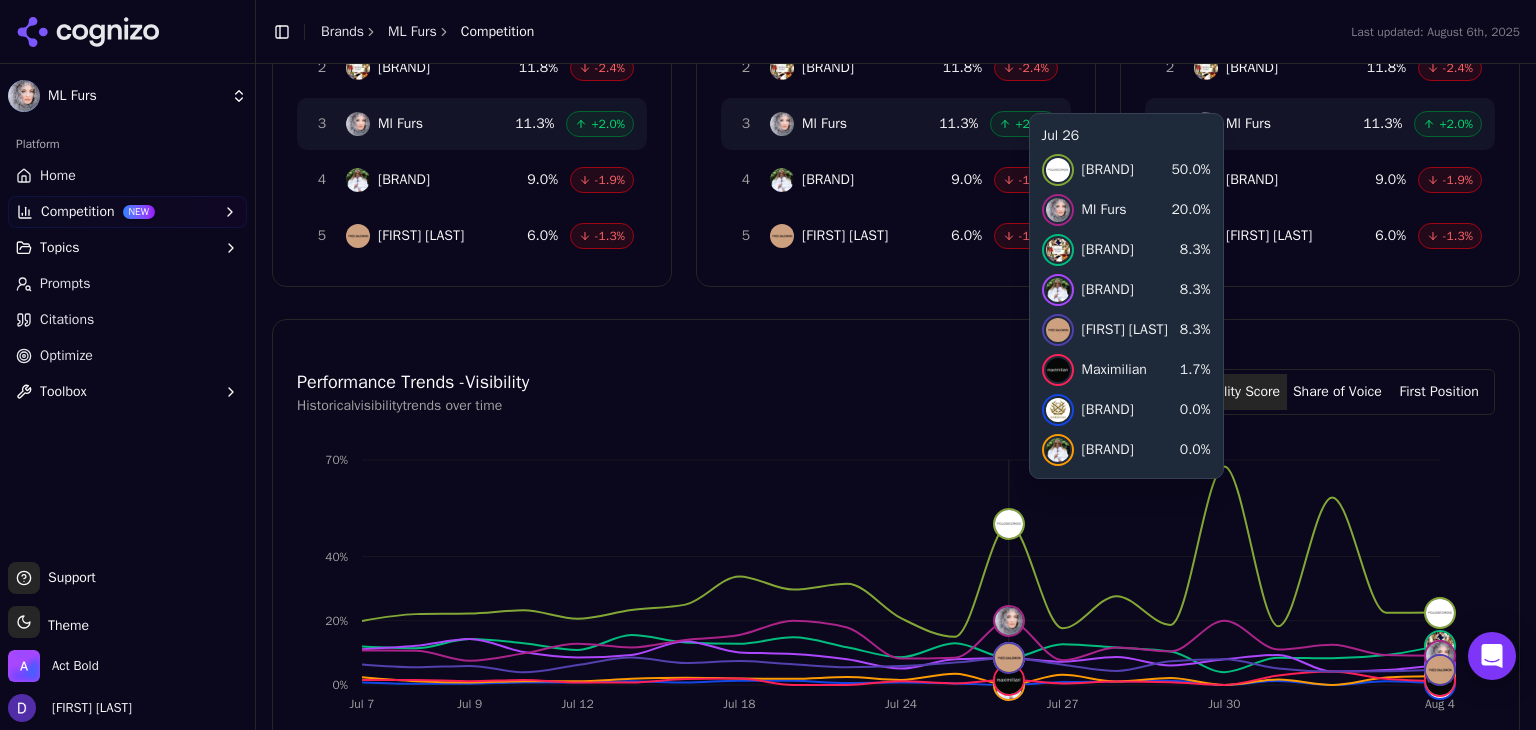 scroll, scrollTop: 738, scrollLeft: 0, axis: vertical 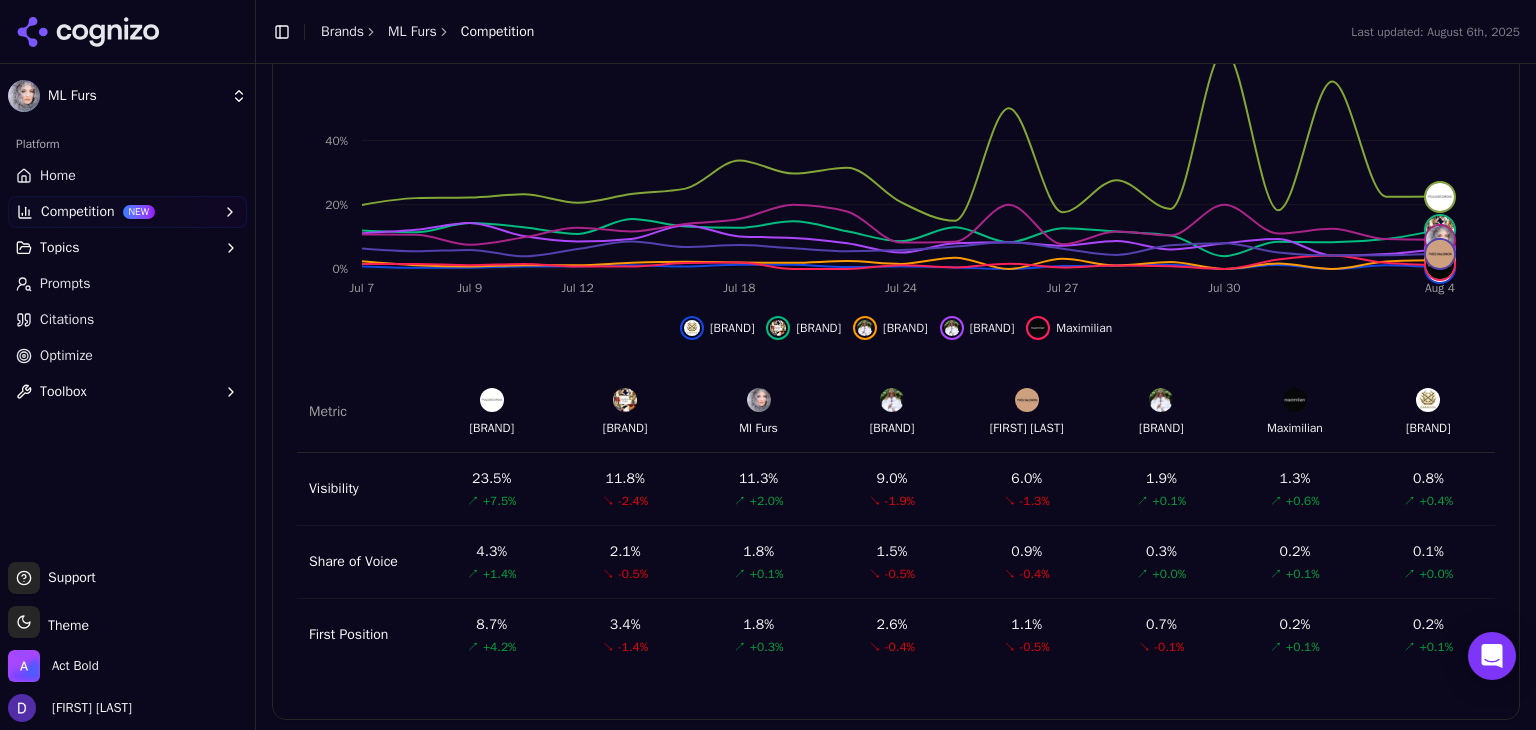 click on "Marc Kaufman Furs" at bounding box center [892, 428] 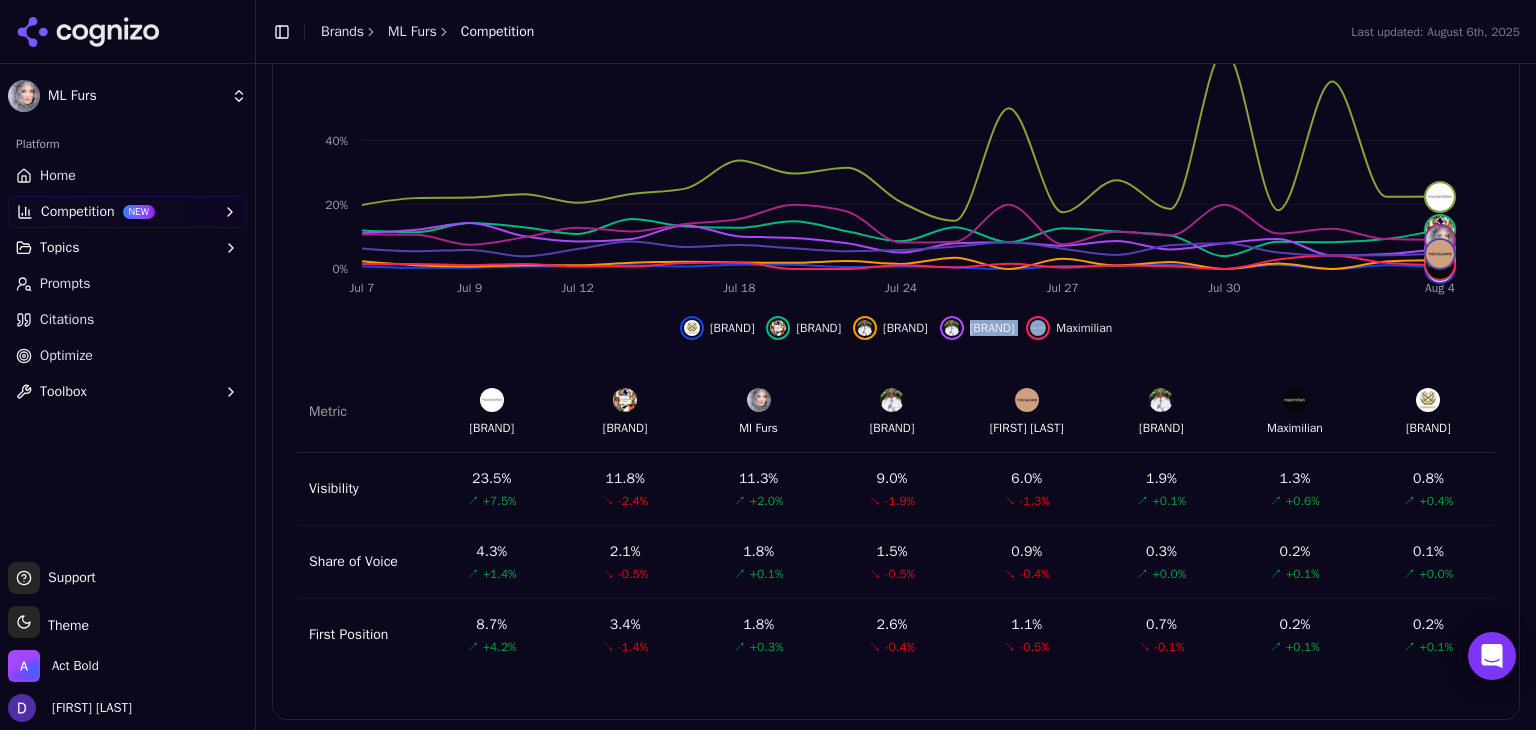 copy on "Marc Kaufman Furs" 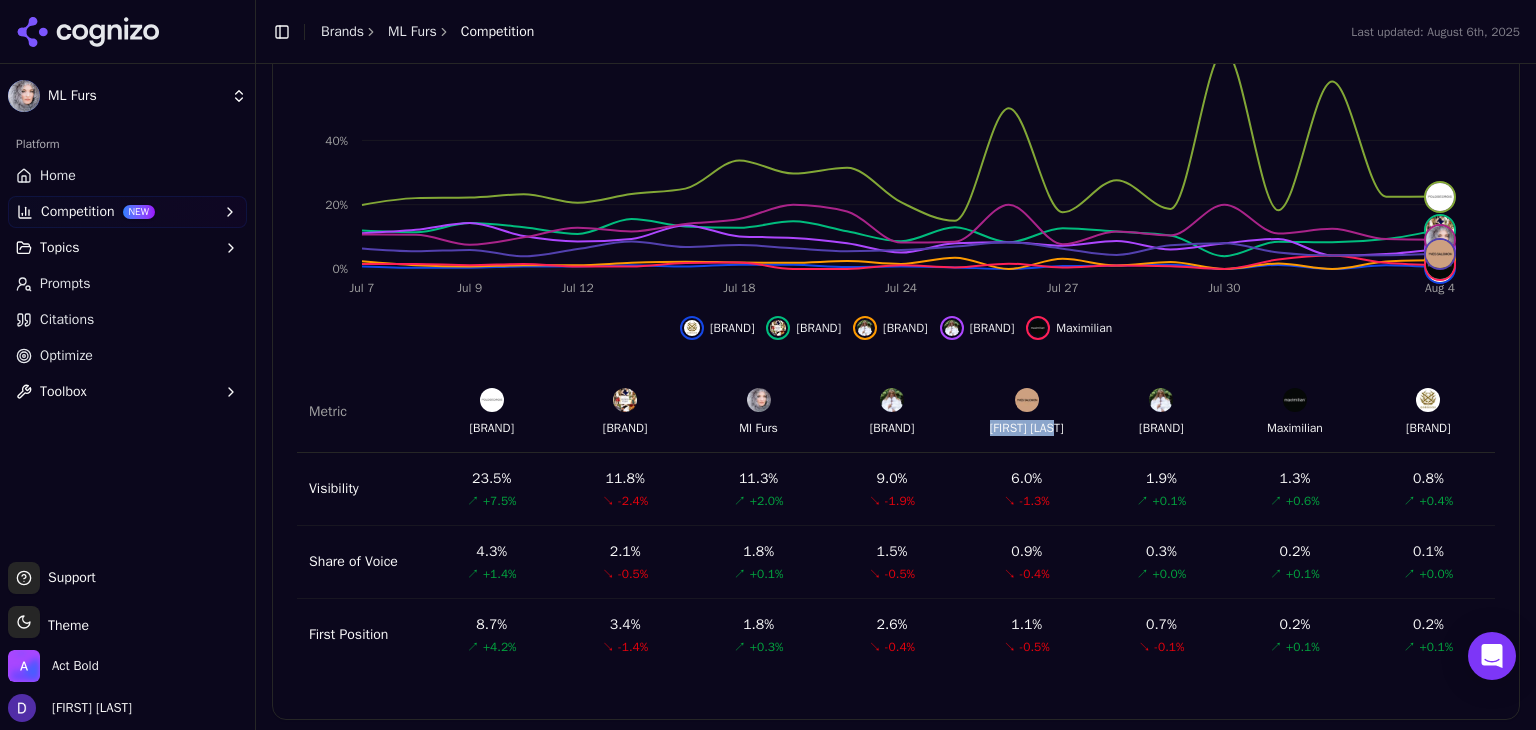 copy on "Yves Salomon" 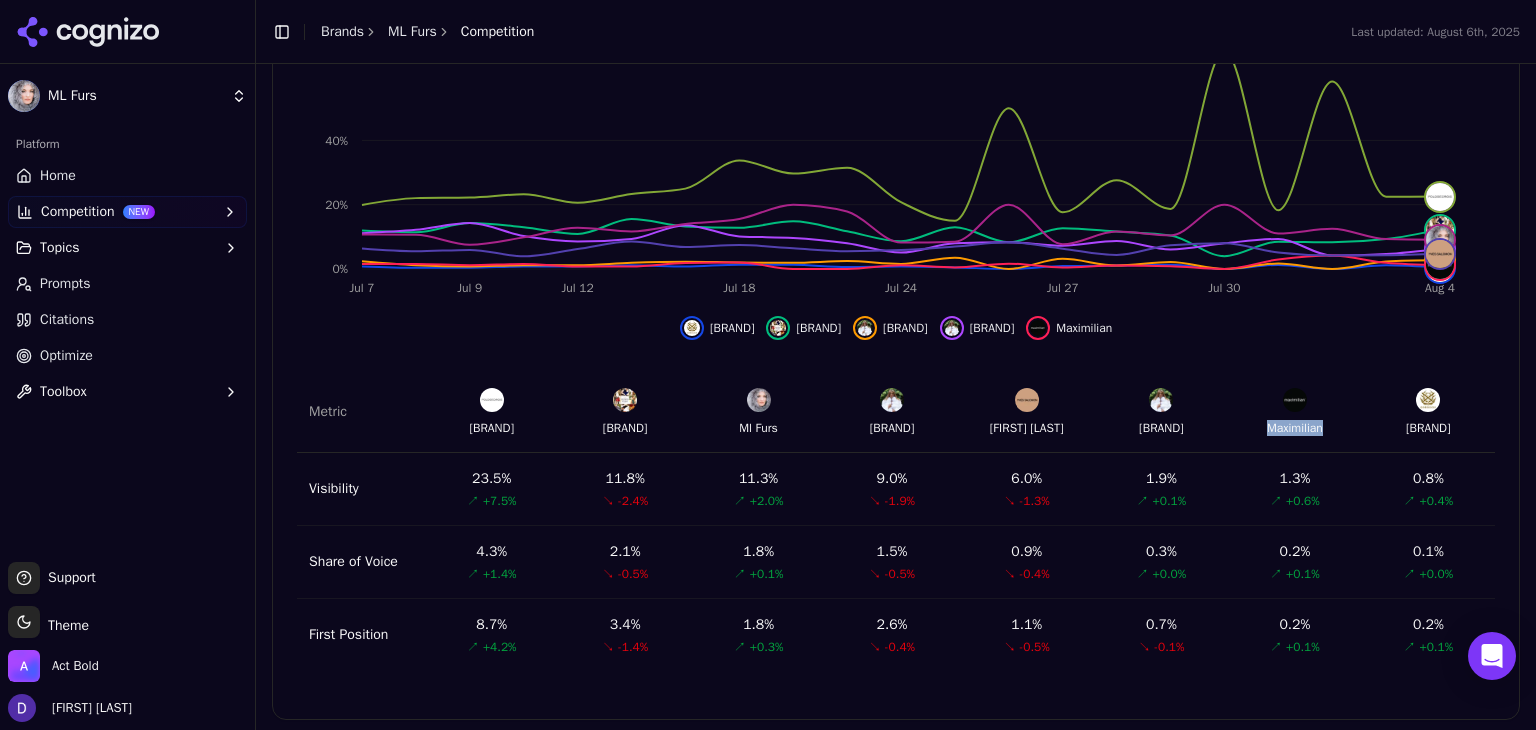 copy on "Maximilian" 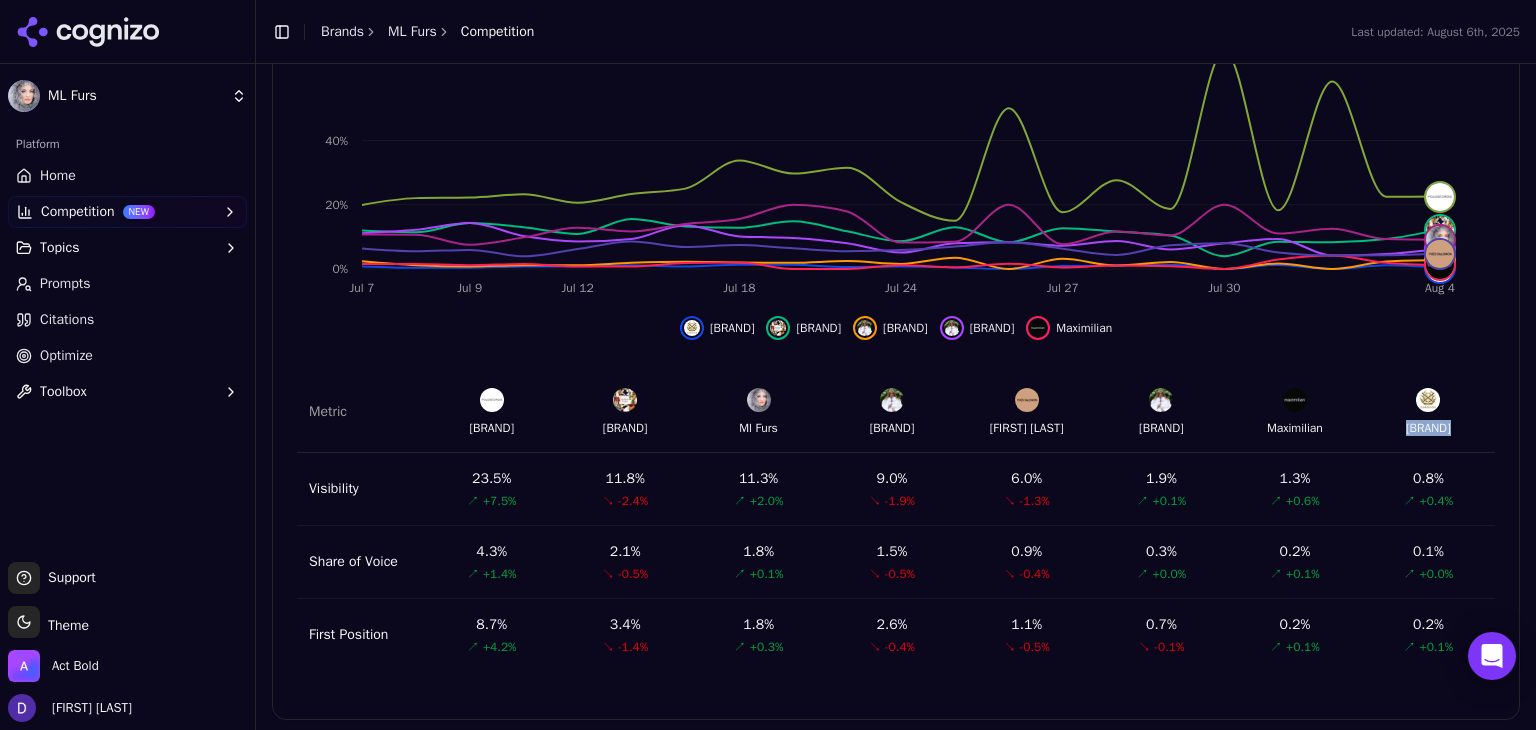 drag, startPoint x: 1439, startPoint y: 421, endPoint x: 1392, endPoint y: 422, distance: 47.010635 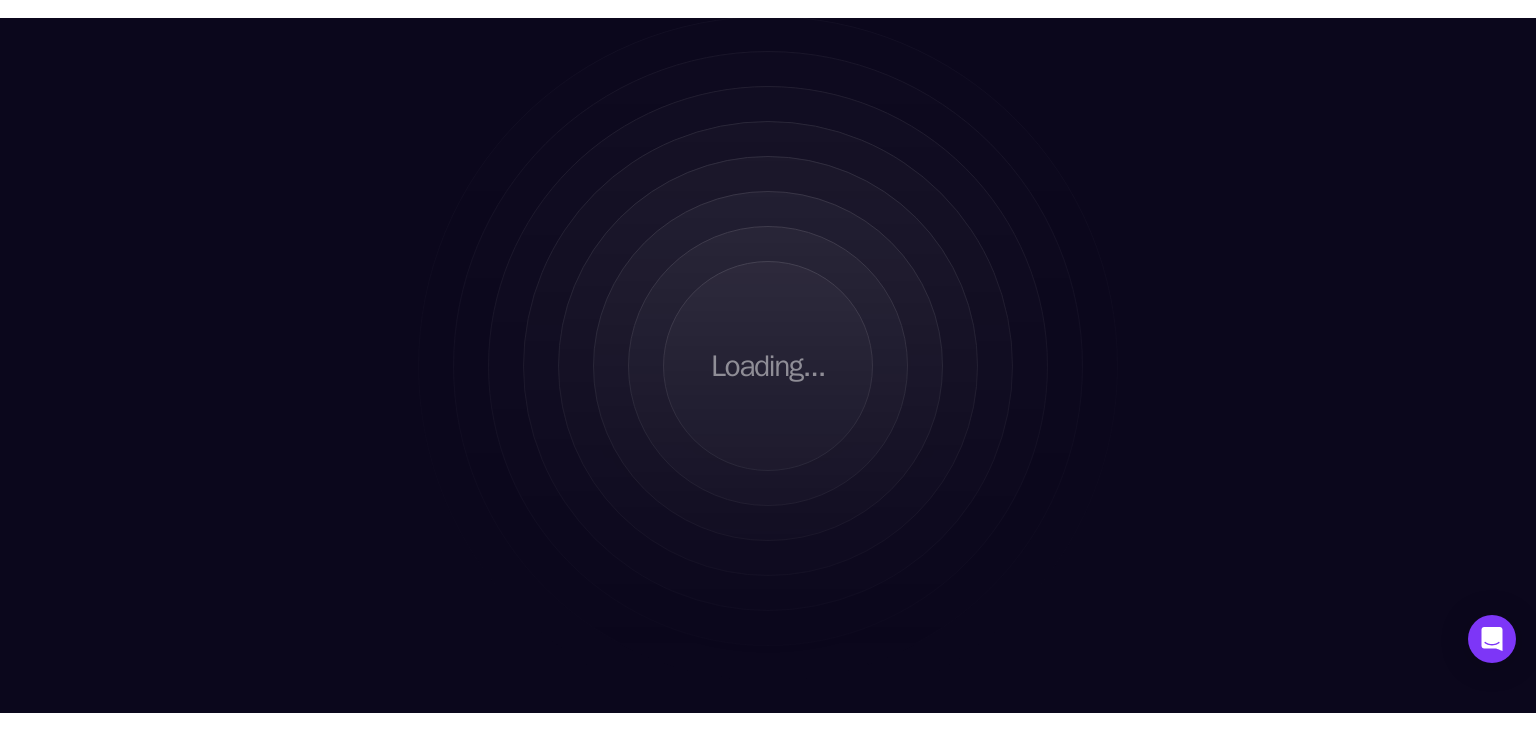 scroll, scrollTop: 0, scrollLeft: 0, axis: both 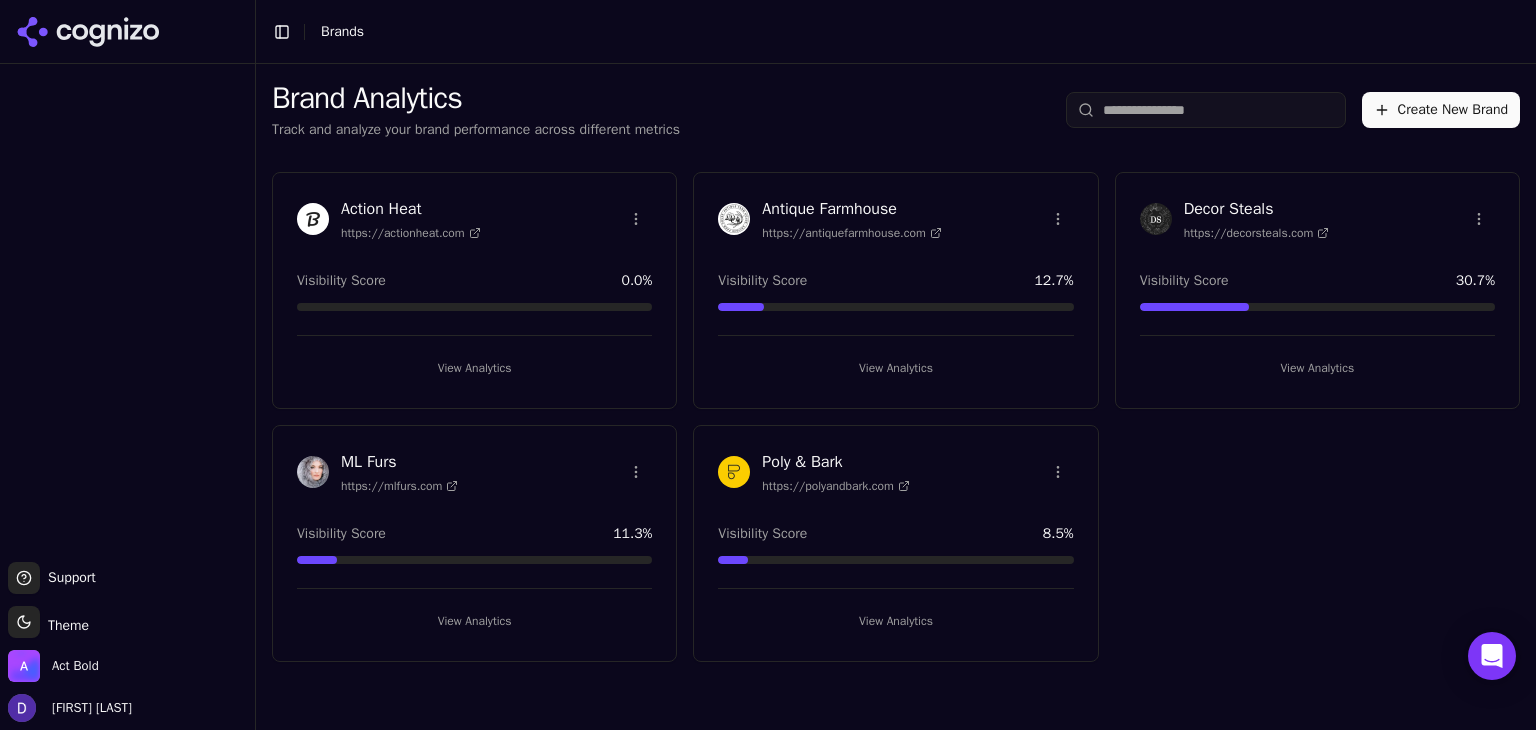 click on "ML Furs" at bounding box center [399, 462] 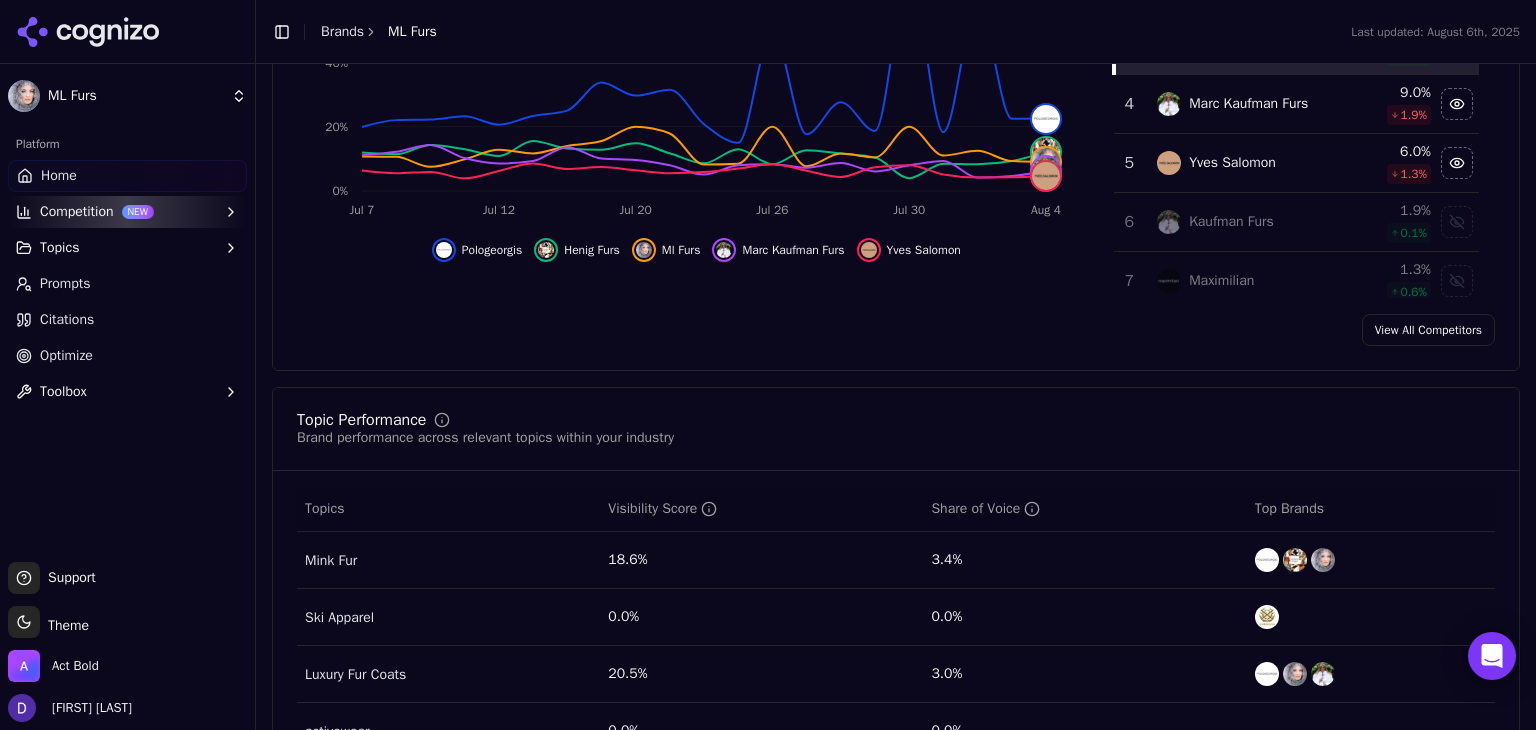 scroll, scrollTop: 800, scrollLeft: 0, axis: vertical 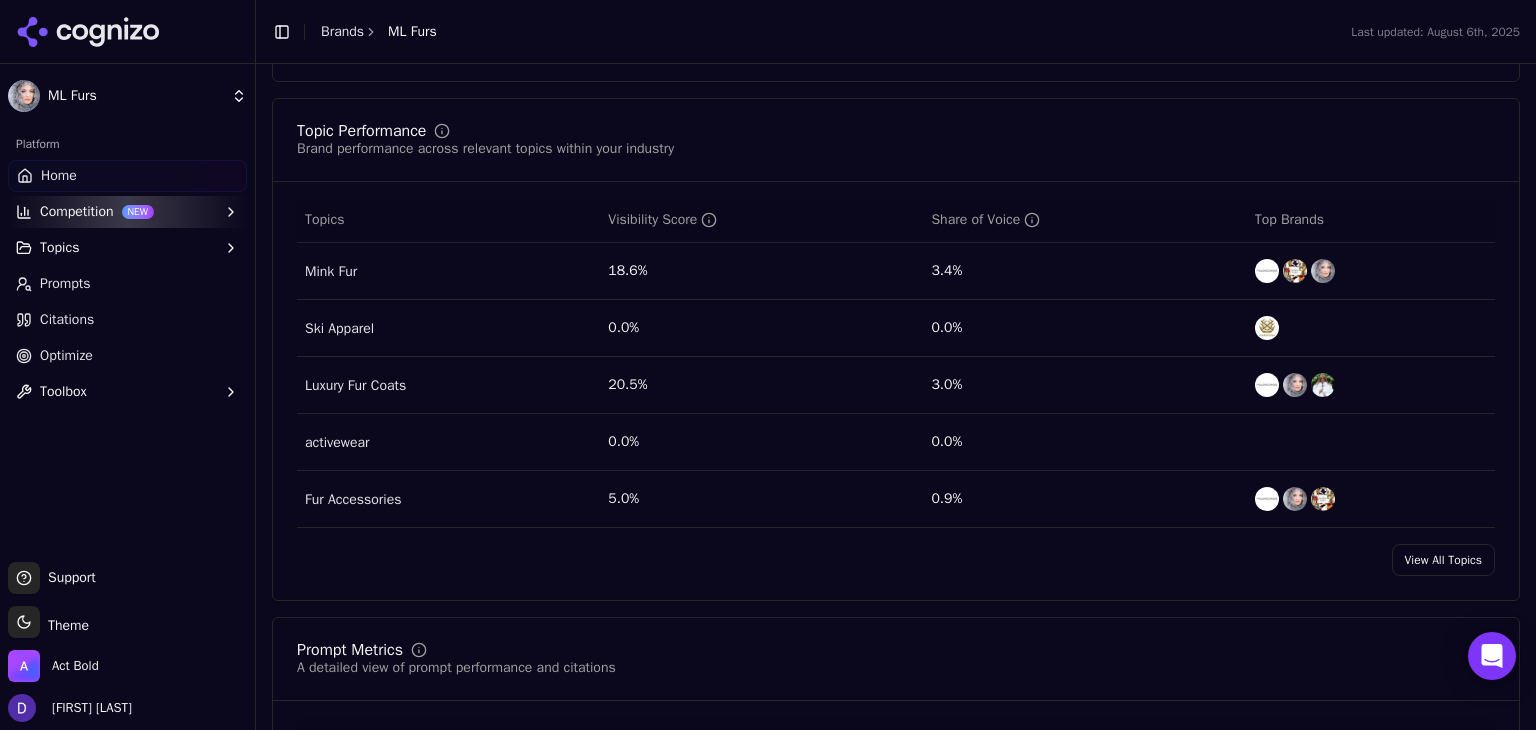 click on "Optimize" at bounding box center [127, 356] 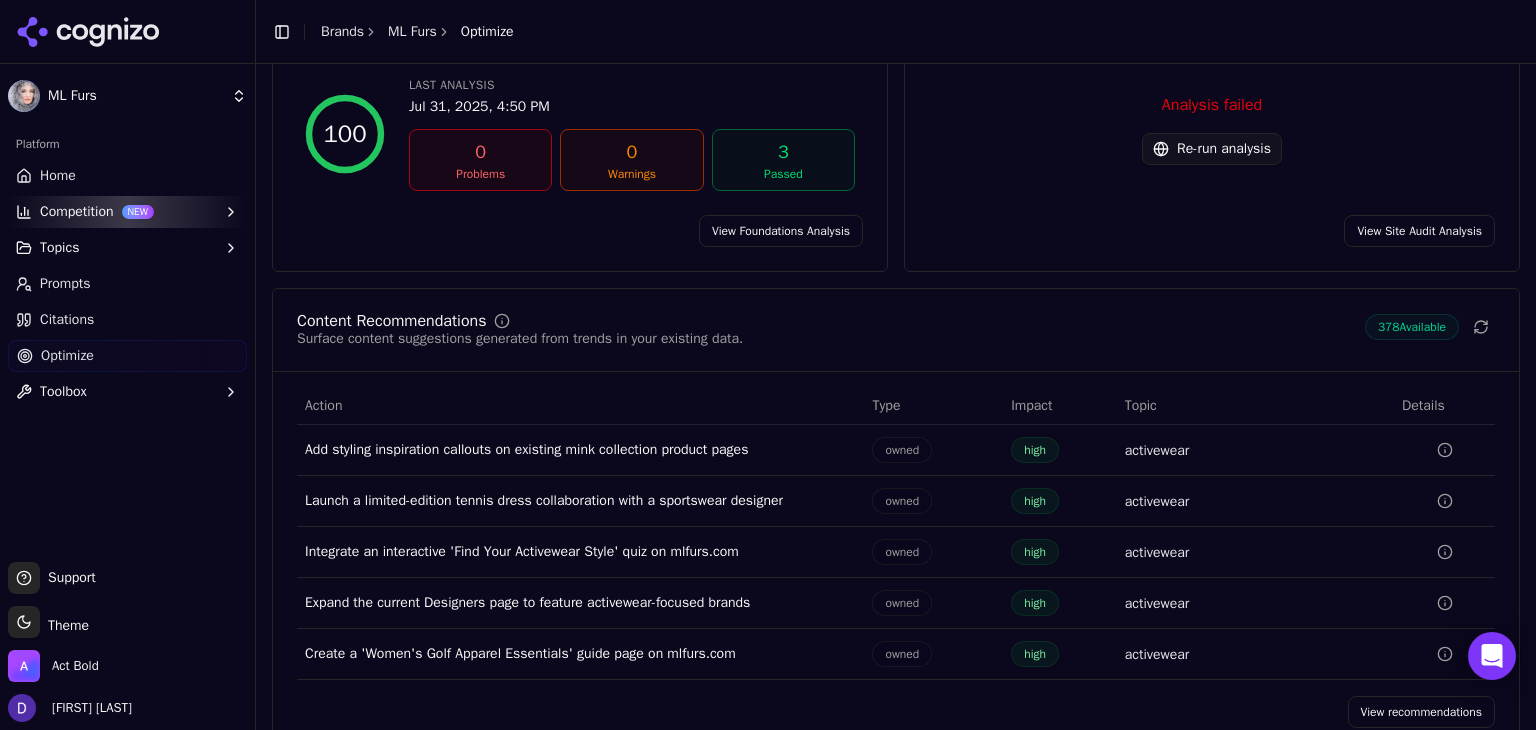 scroll, scrollTop: 206, scrollLeft: 0, axis: vertical 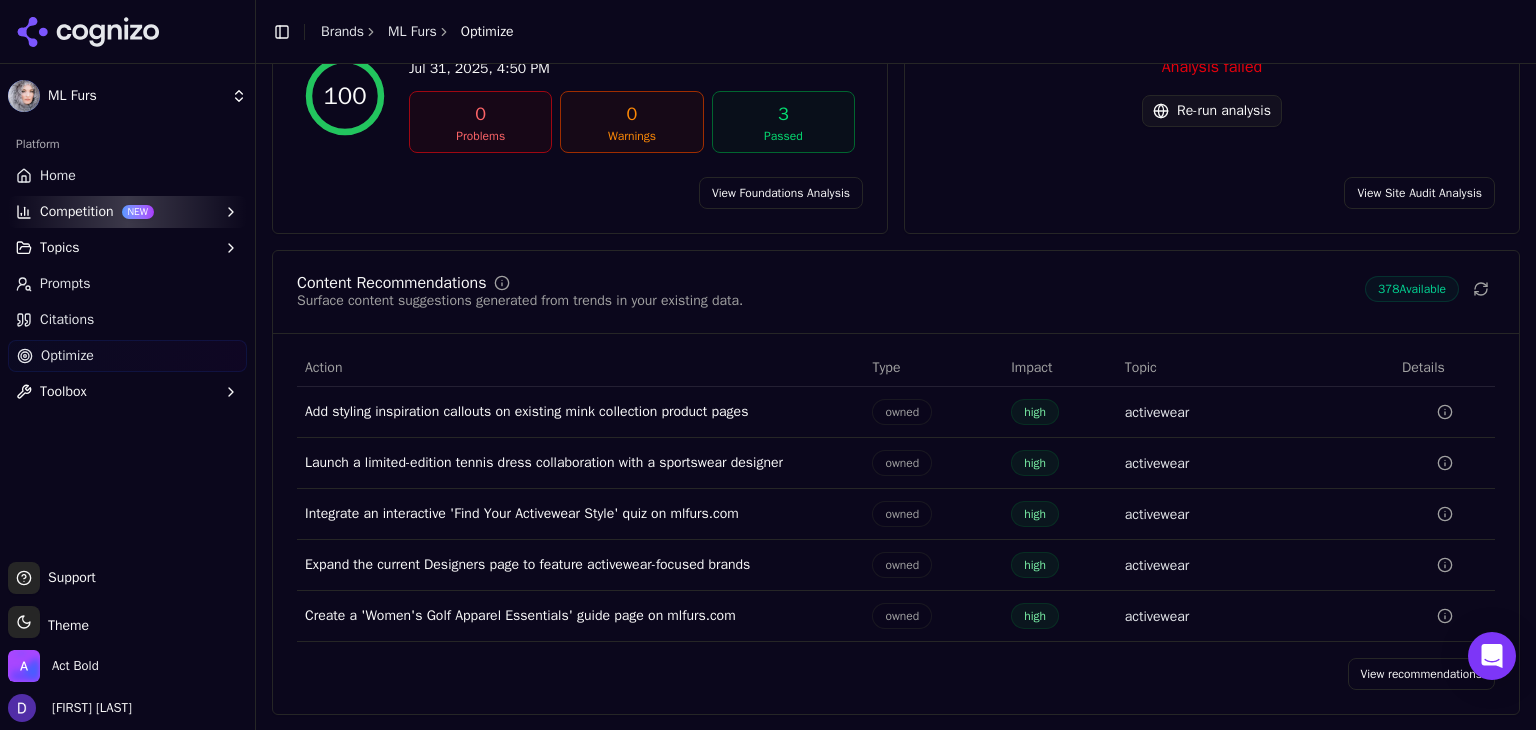 click on "View recommendations" at bounding box center [1422, 674] 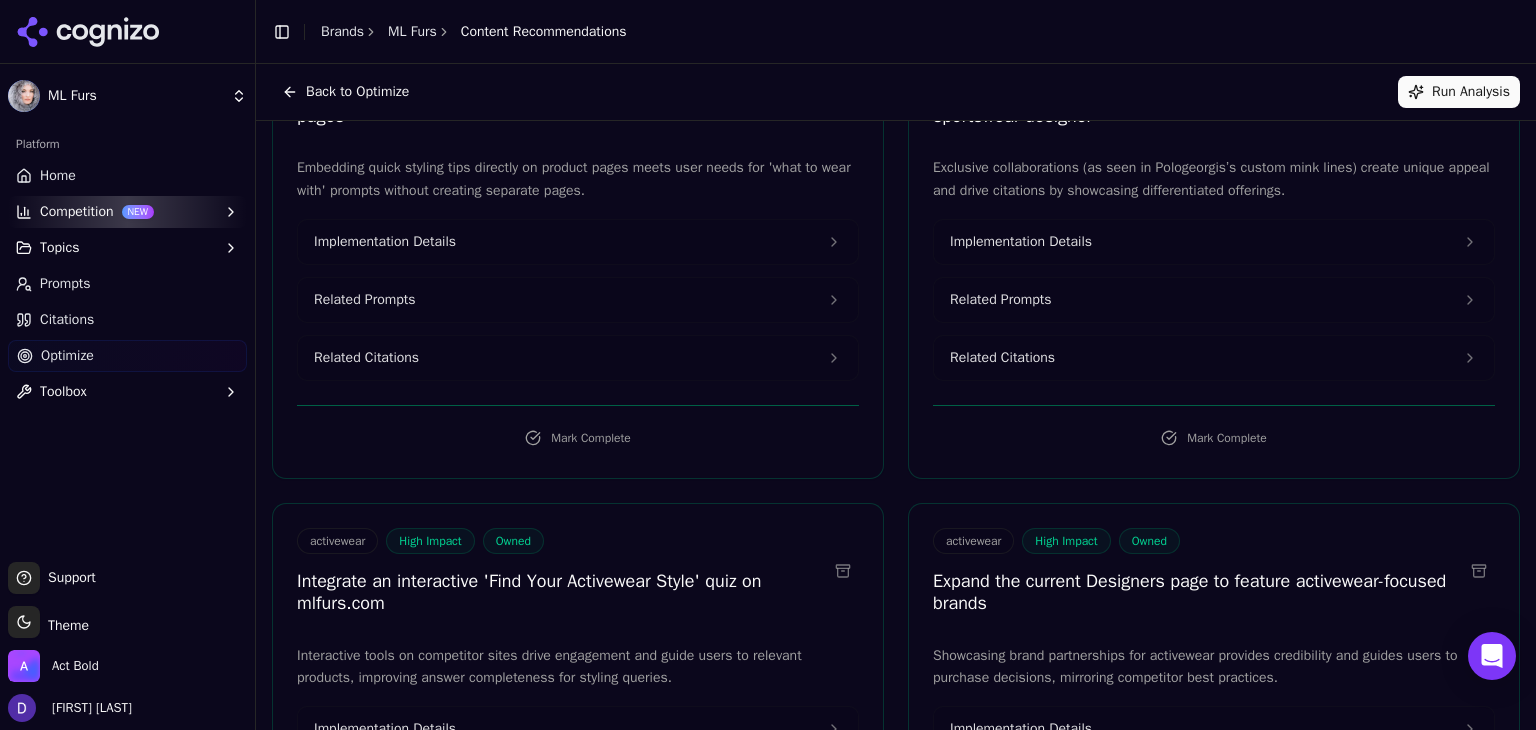 scroll, scrollTop: 0, scrollLeft: 0, axis: both 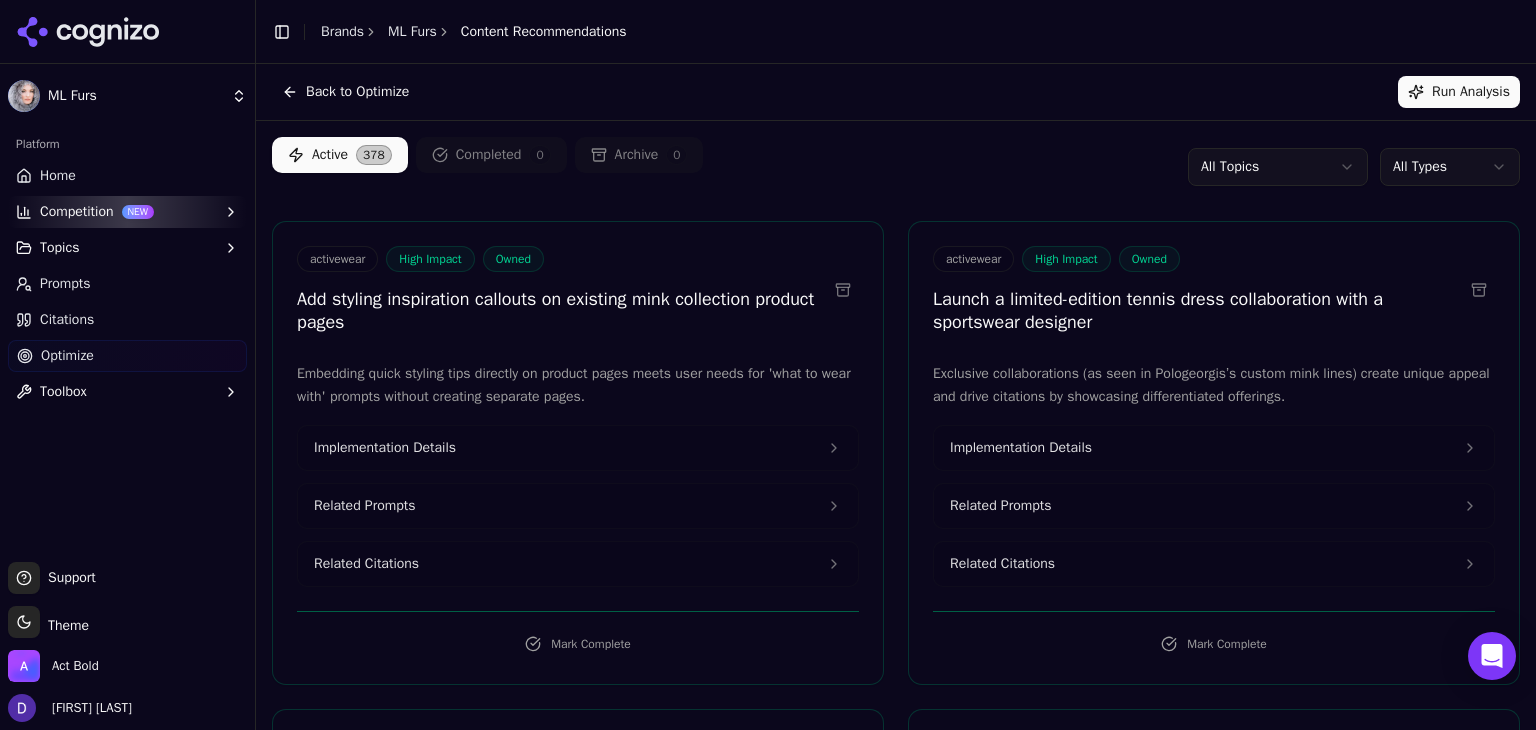 click on "ML Furs Platform Home Competition NEW Topics Prompts Citations Optimize Toolbox Support Support Toggle theme  Theme Act Bold   [FIRST] [LAST] Toggle Sidebar Brands ML Furs Content Recommendations Back to Optimize Run Analysis Active 378 Completed 0 Archive 0 All Topics All Types activewear High Impact Owned Add styling inspiration callouts on existing mink collection product pages Embedding quick styling tips directly on product pages meets user needs for 'what to wear with' prompts without creating separate pages. Implementation Details Related Prompts Related Citations Mark Complete activewear High Impact Owned Launch a limited-edition tennis dress collaboration with a sportswear designer Exclusive collaborations (as seen in Pologeorgis’s custom mink lines) create unique appeal and drive citations by showcasing differentiated offerings. Implementation Details Related Prompts Related Citations Mark Complete activewear High Impact Owned Implementation Details Related Prompts Related Citations Owned" at bounding box center (768, 365) 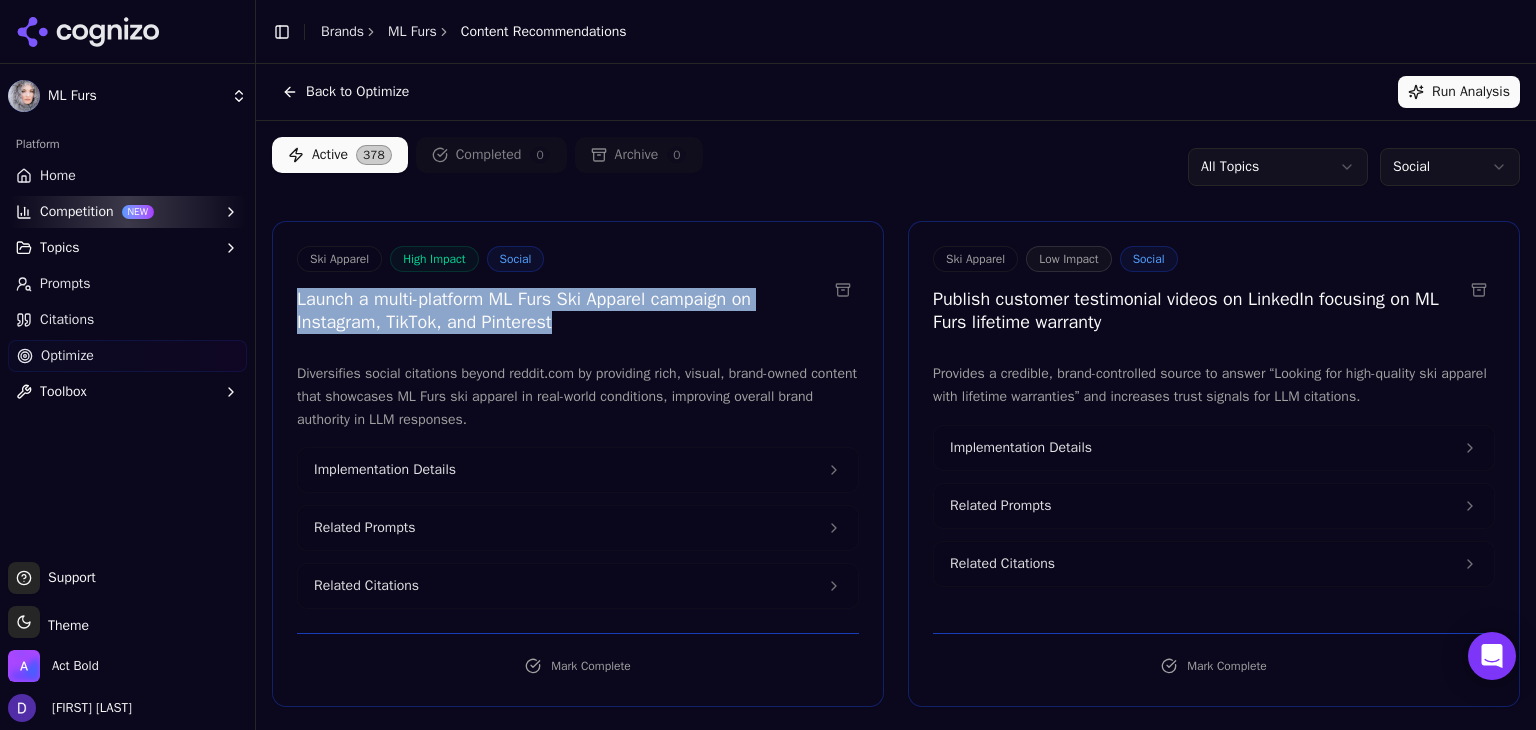 drag, startPoint x: 582, startPoint y: 313, endPoint x: 296, endPoint y: 295, distance: 286.5659 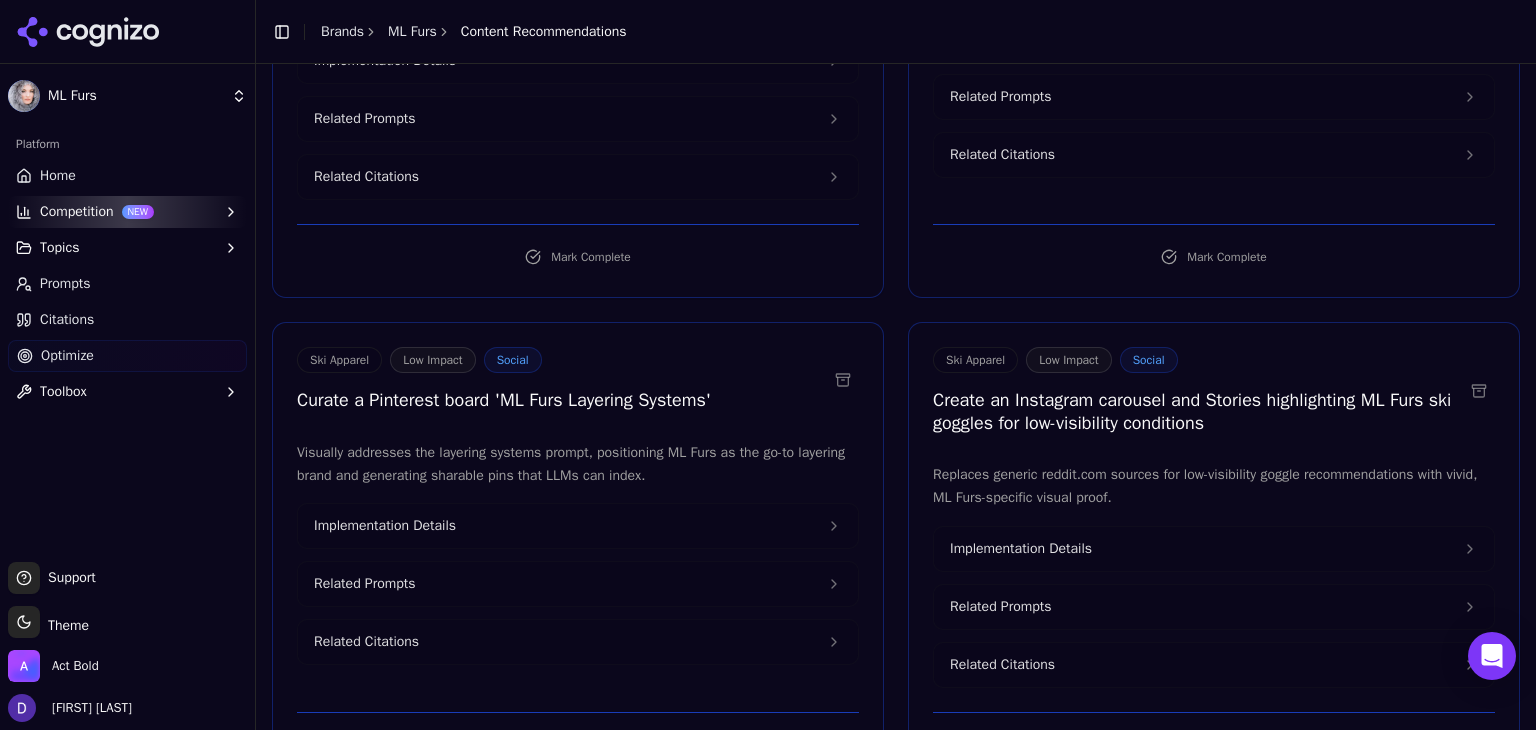 scroll, scrollTop: 533, scrollLeft: 0, axis: vertical 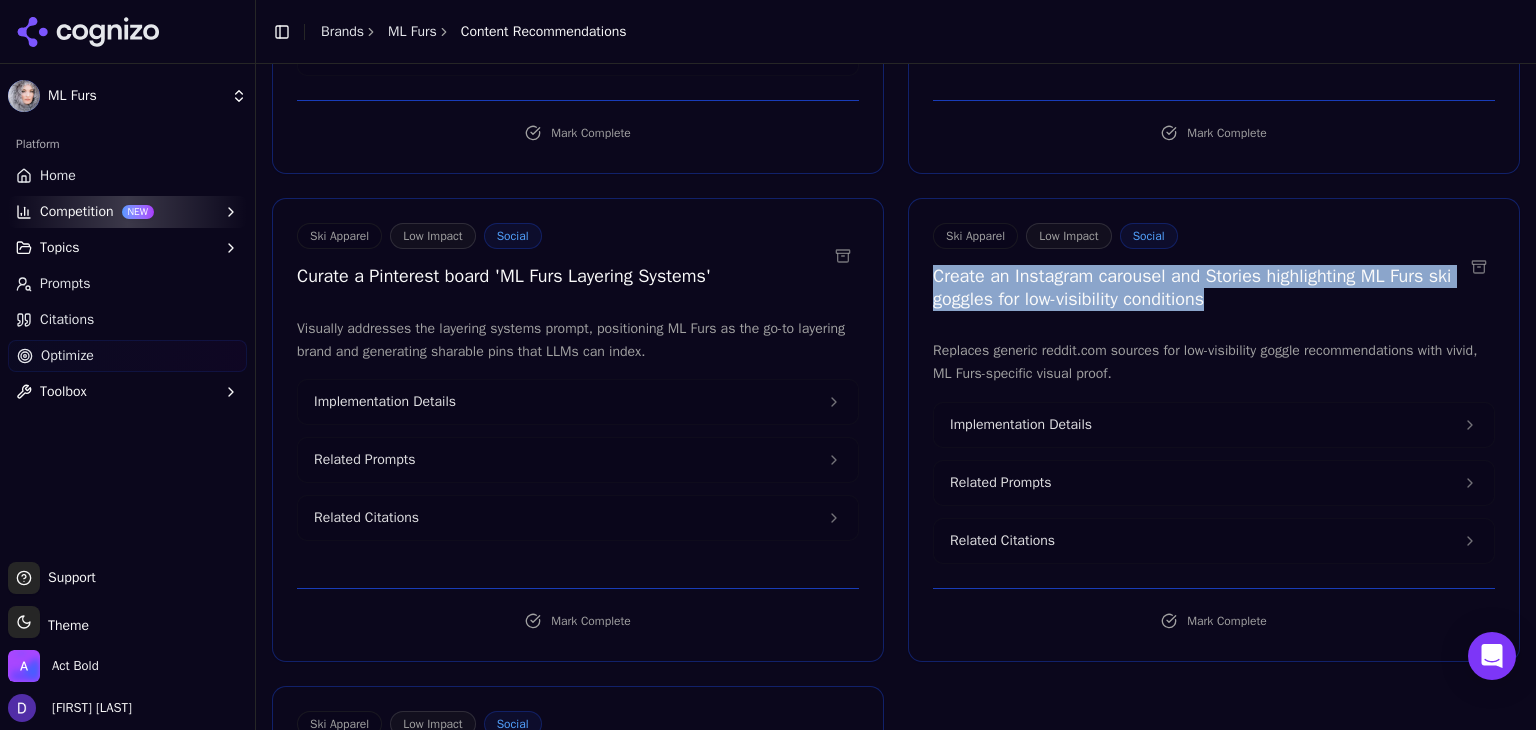drag, startPoint x: 1285, startPoint y: 293, endPoint x: 916, endPoint y: 281, distance: 369.19507 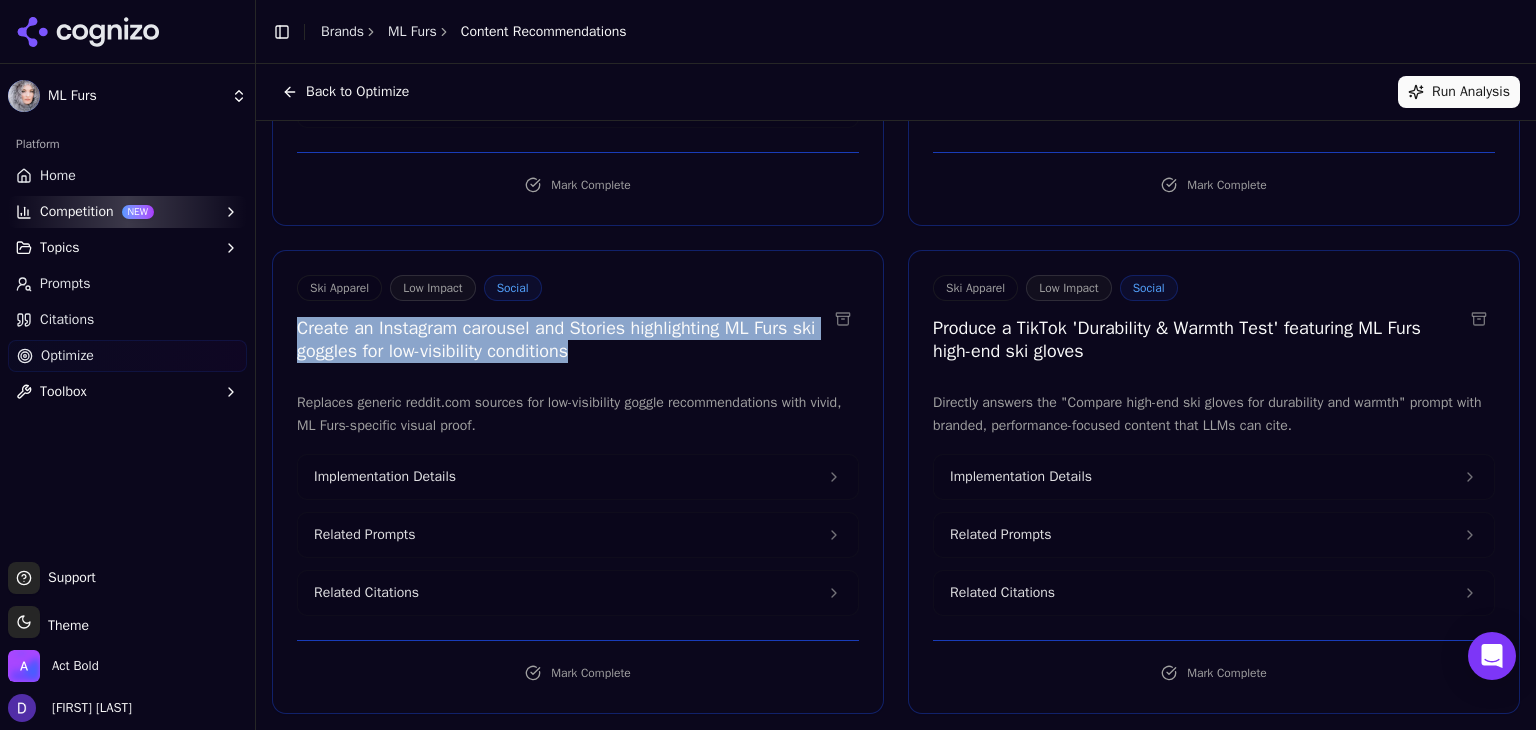 scroll, scrollTop: 476, scrollLeft: 0, axis: vertical 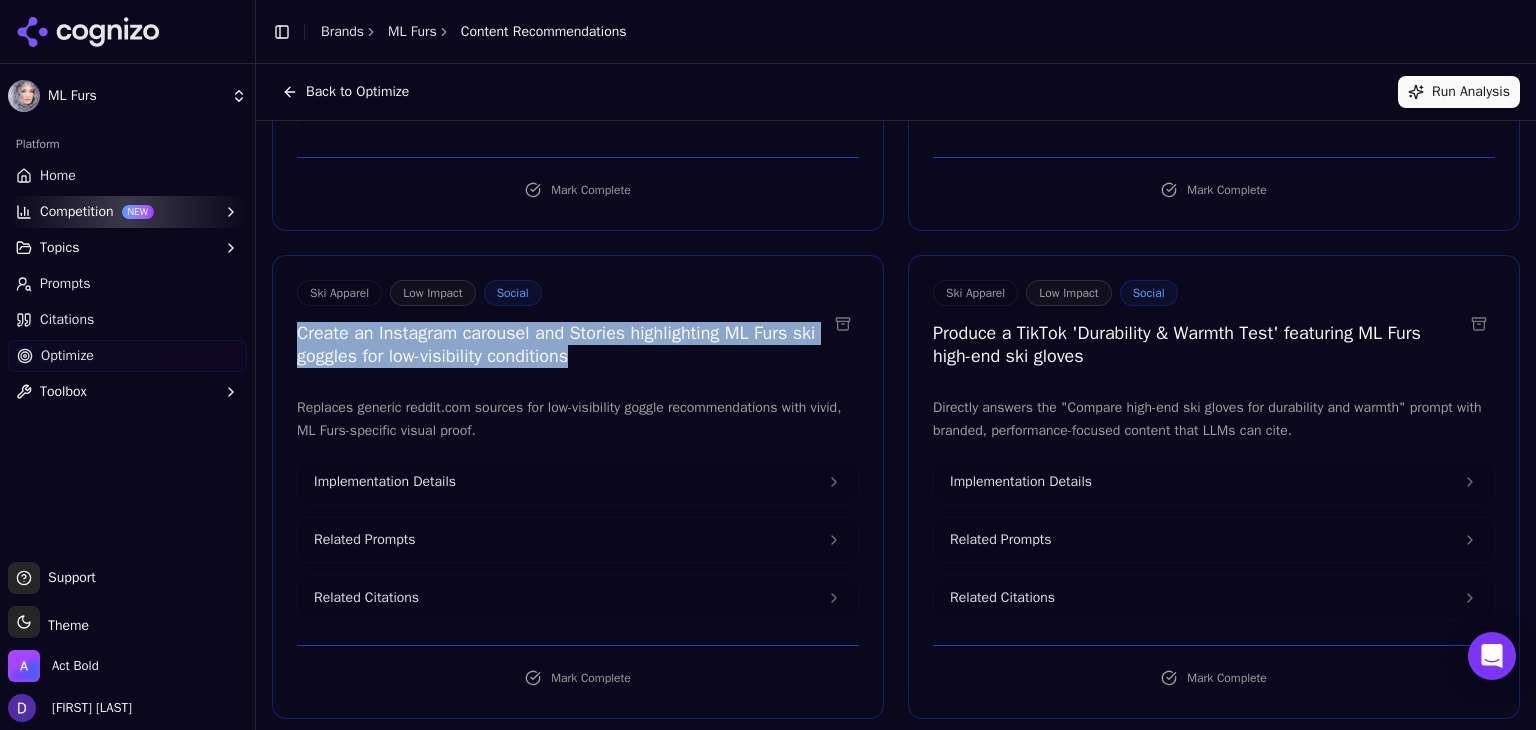 click on "Create an Instagram carousel and Stories highlighting ML Furs ski goggles for low-visibility conditions" at bounding box center [562, 344] 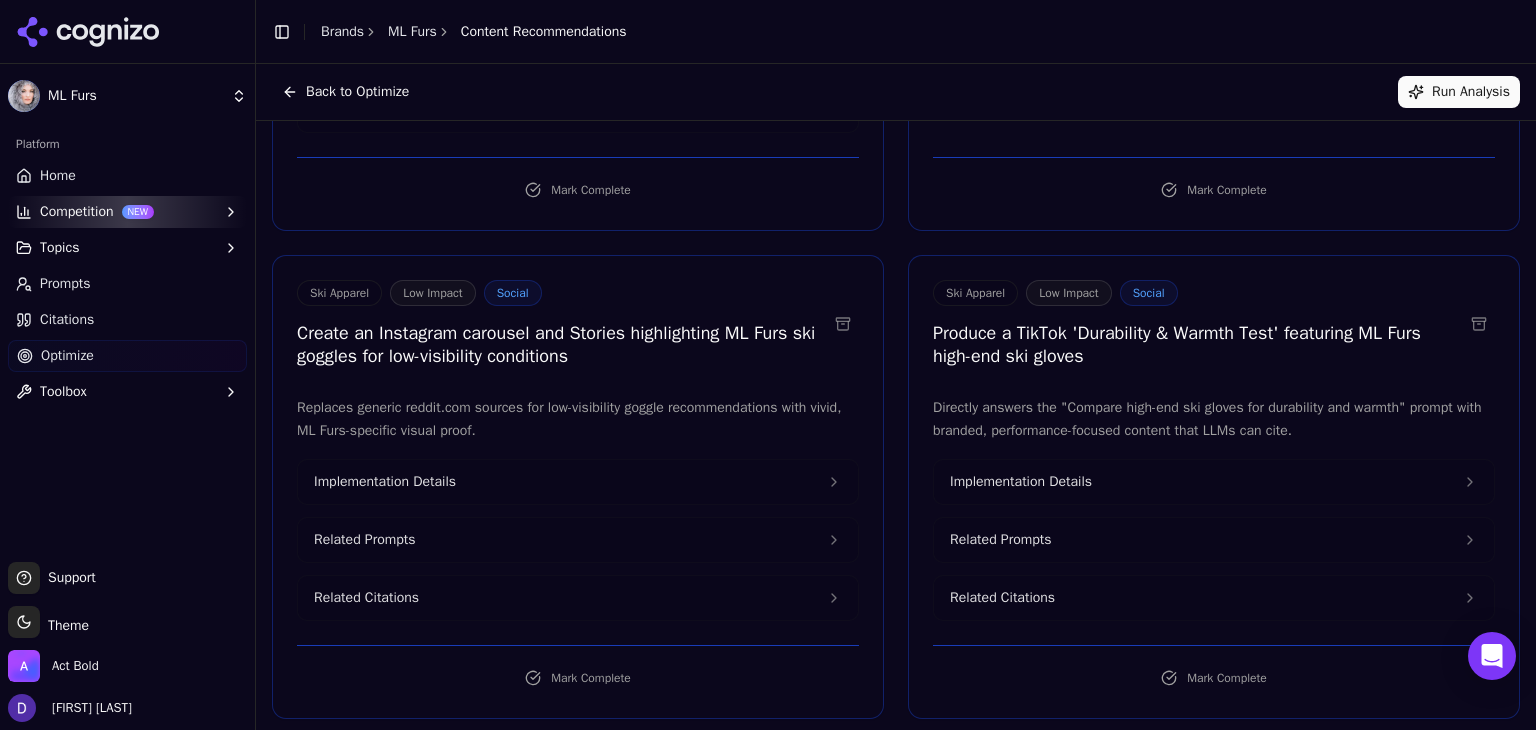 click at bounding box center (843, 324) 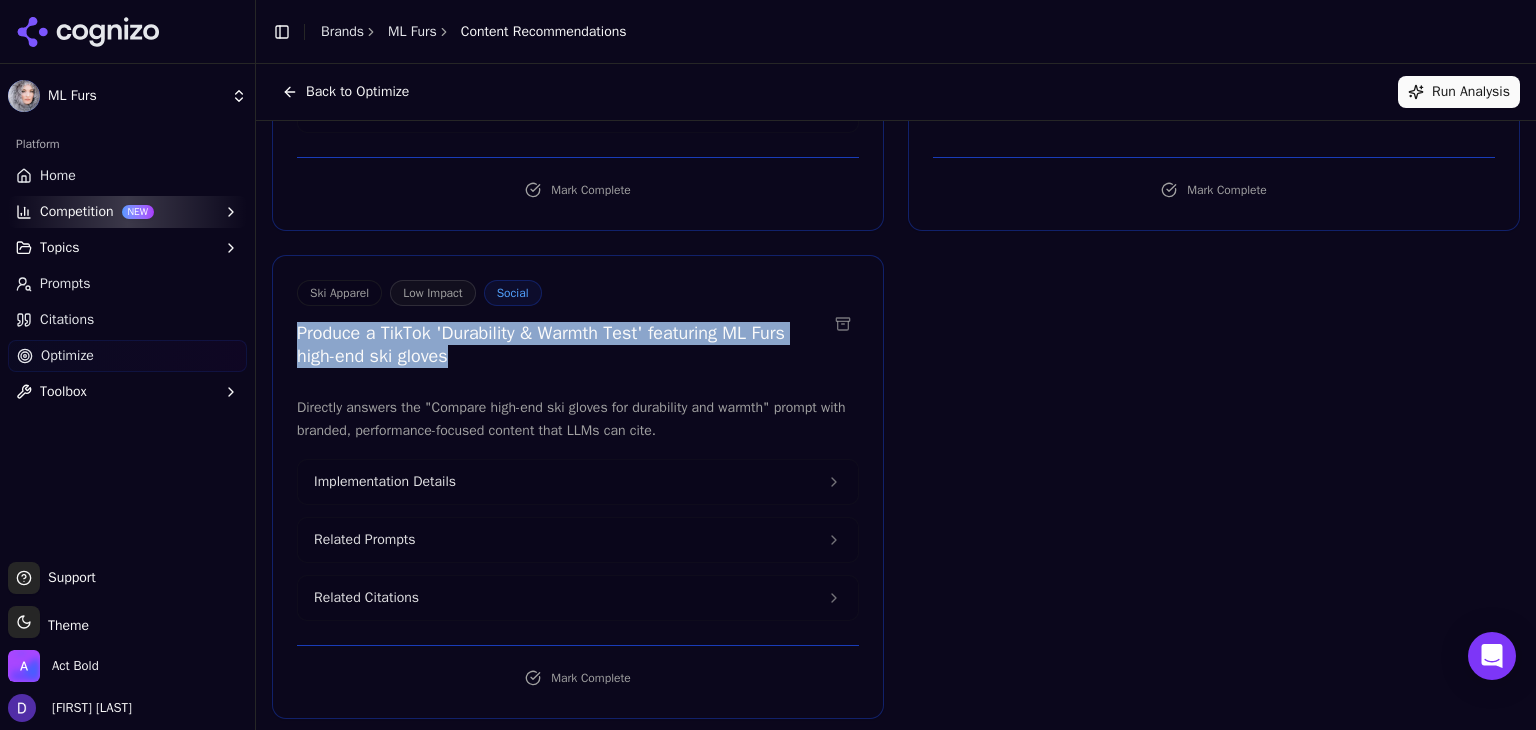 drag, startPoint x: 545, startPoint y: 359, endPoint x: 279, endPoint y: 337, distance: 266.90823 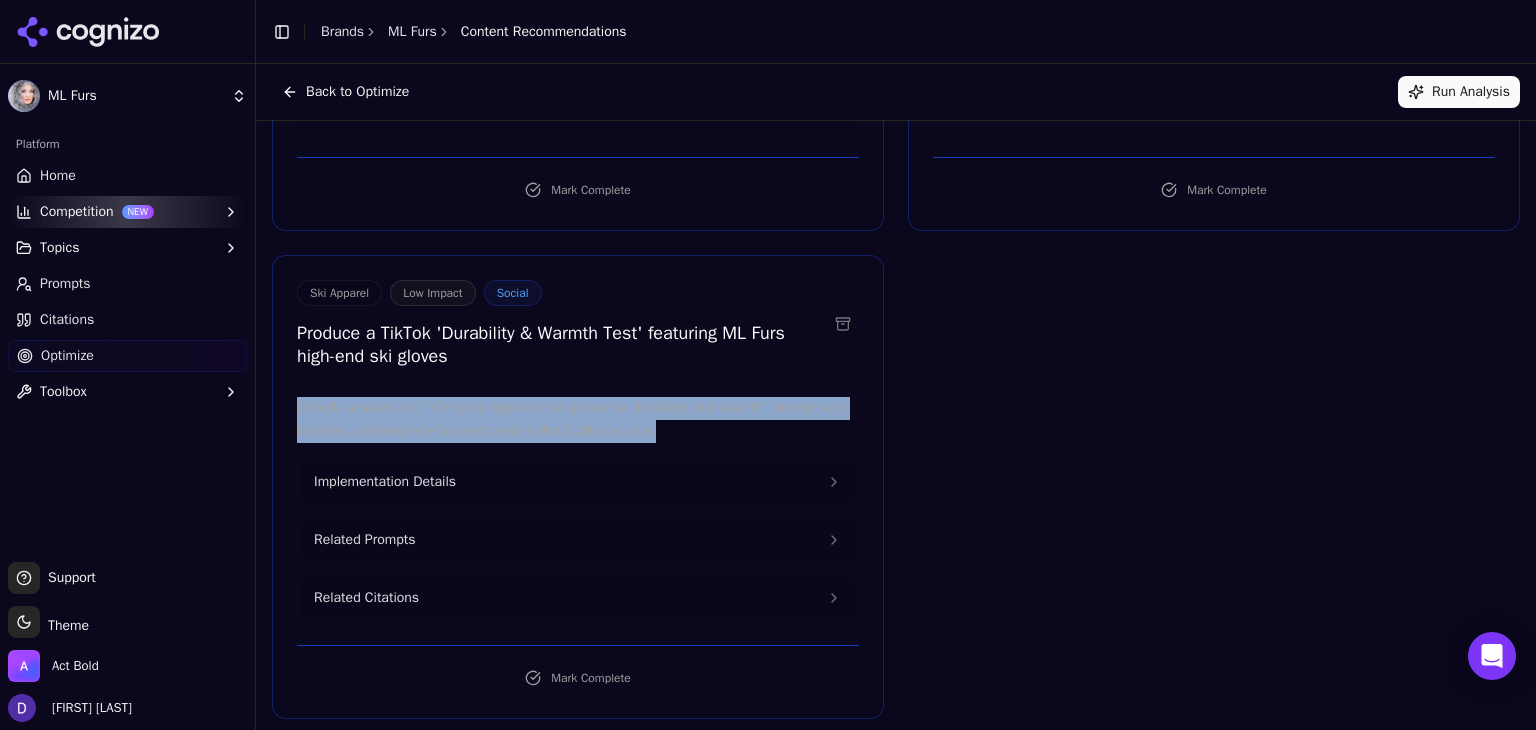copy on "Directly answers the "Compare high-end ski gloves for durability and warmth" prompt with branded, performance-focused content that LLMs can cite." 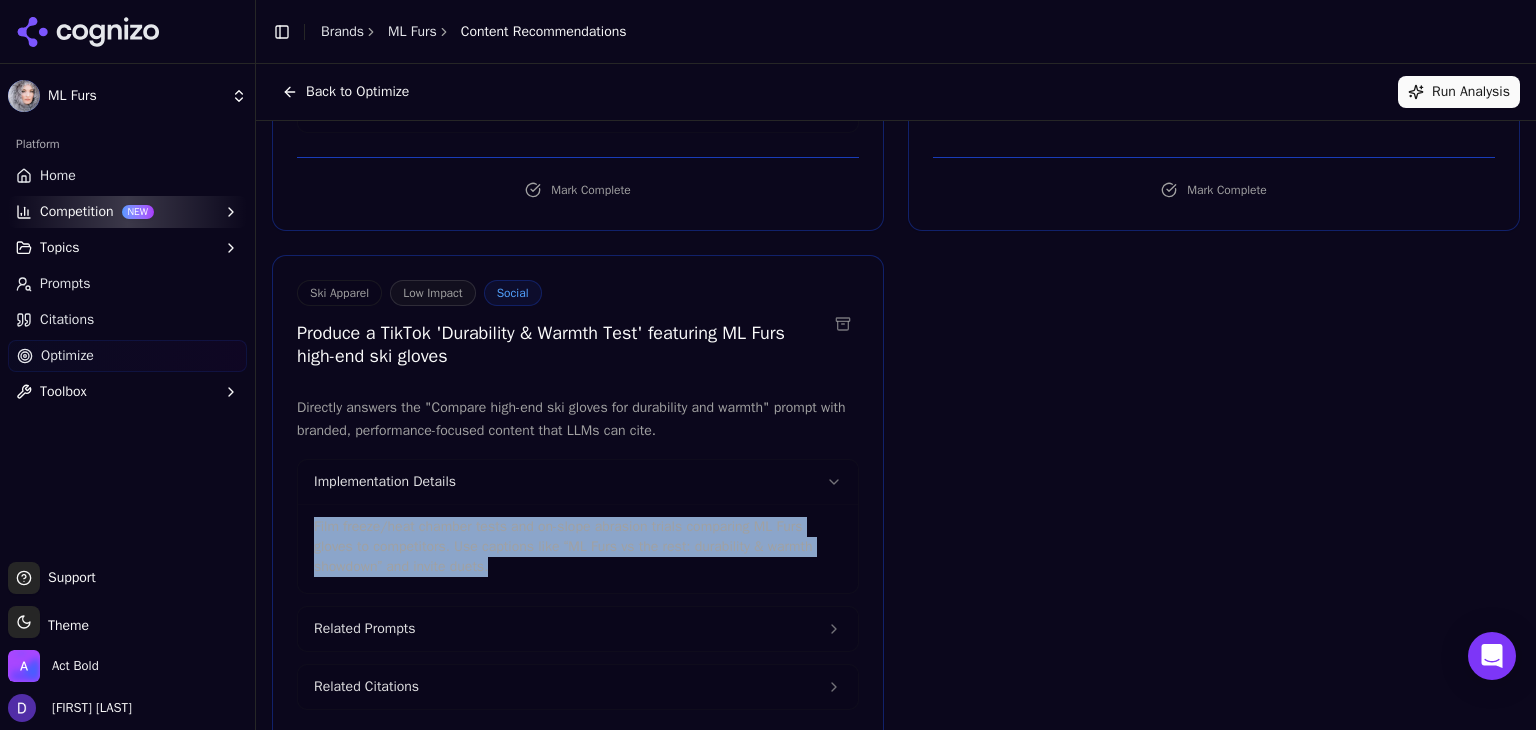 copy on "Film freeze/heat chamber tests and on-slope abrasion trials comparing ML Furs gloves to competitors. Use captions like “ML Furs vs the rest: durability & warmth showdown” and invite duets." 